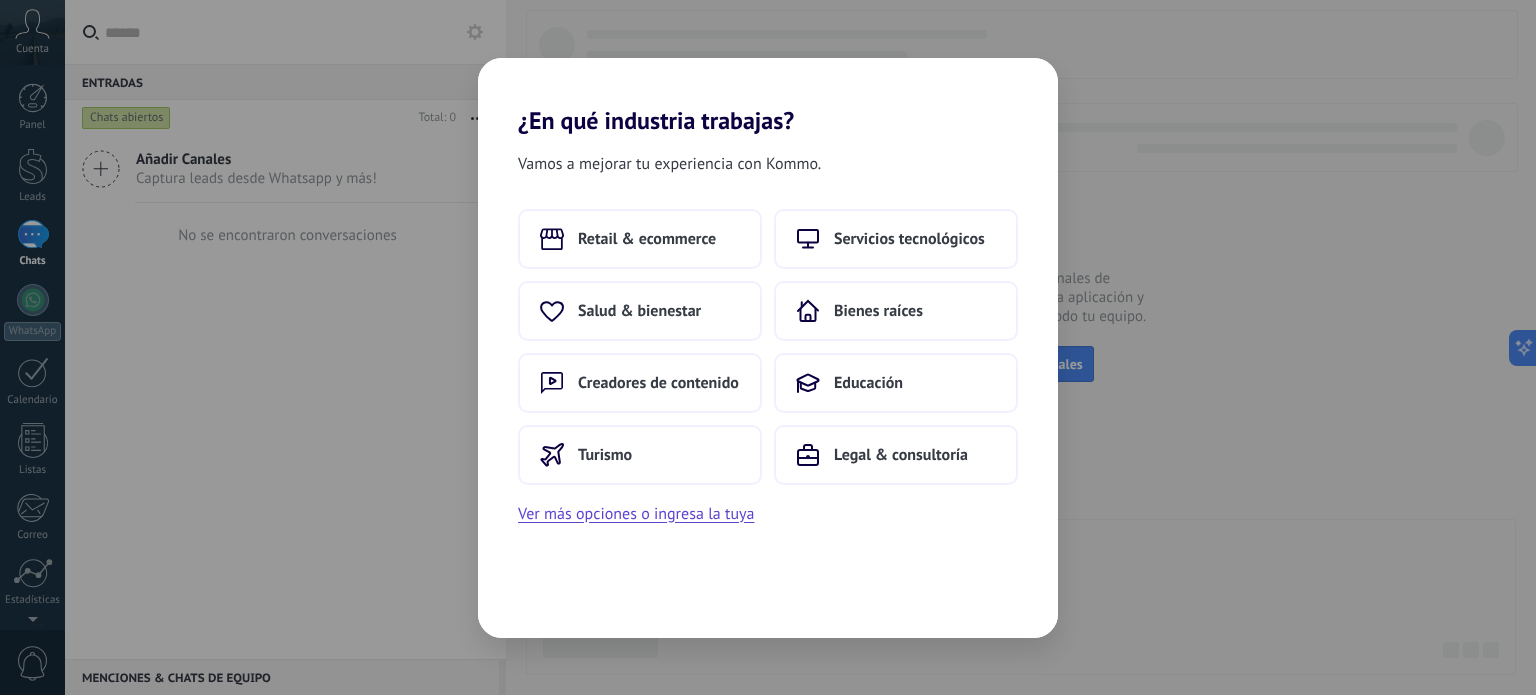 scroll, scrollTop: 0, scrollLeft: 0, axis: both 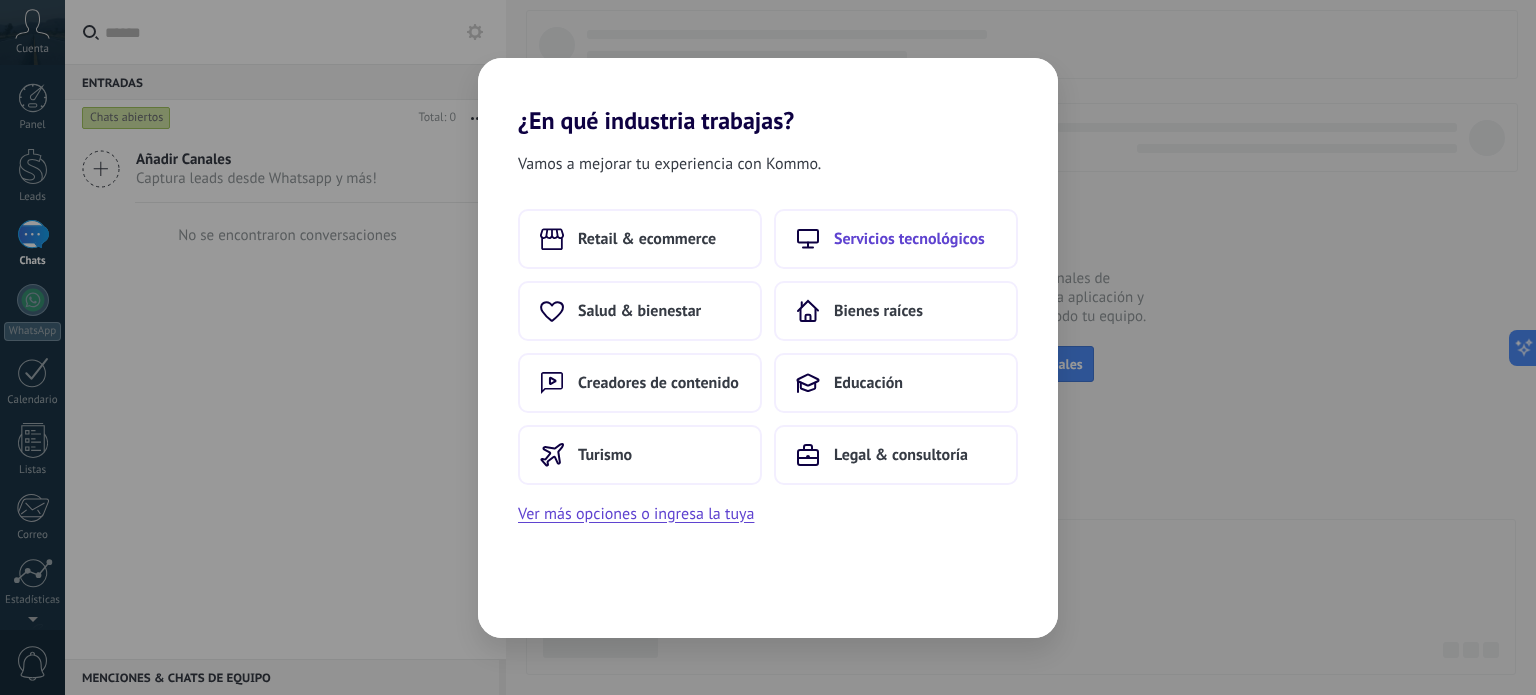 click on "Servicios tecnológicos" at bounding box center (909, 239) 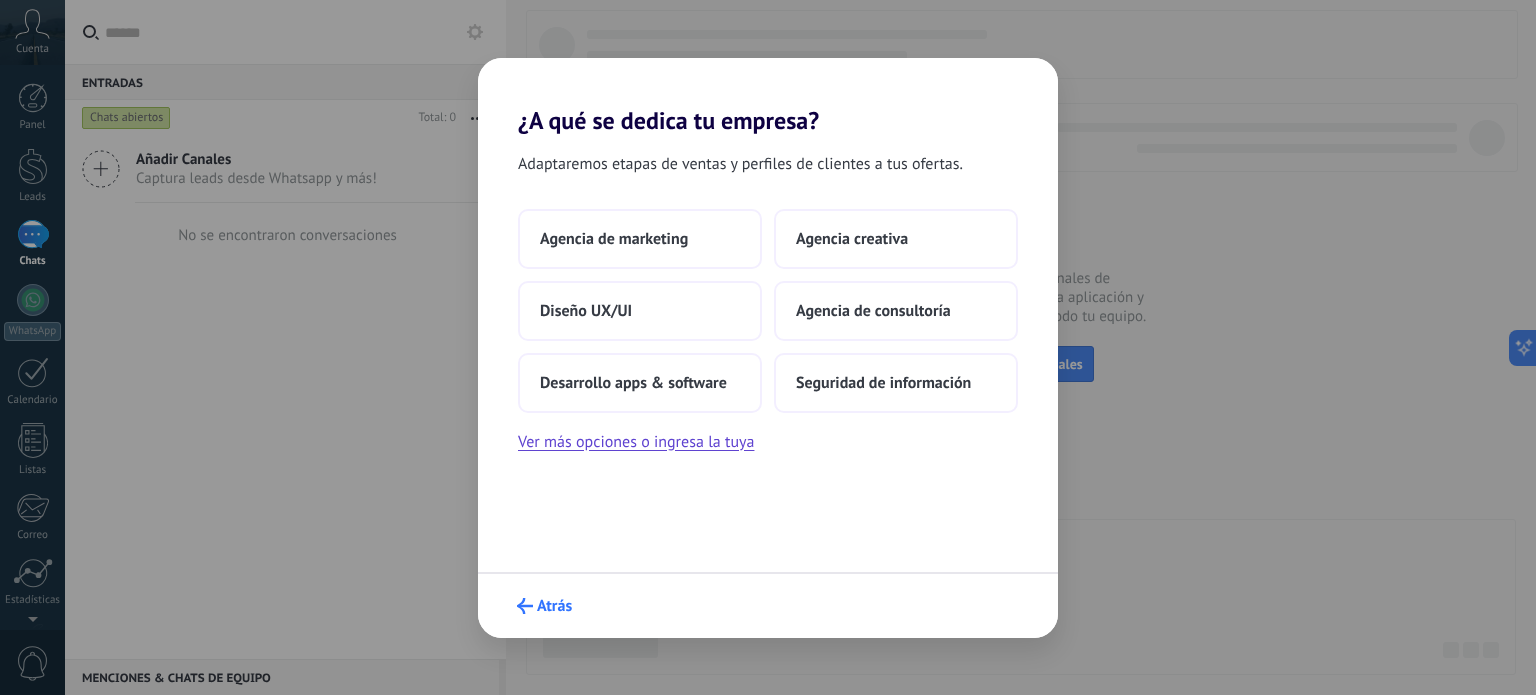click 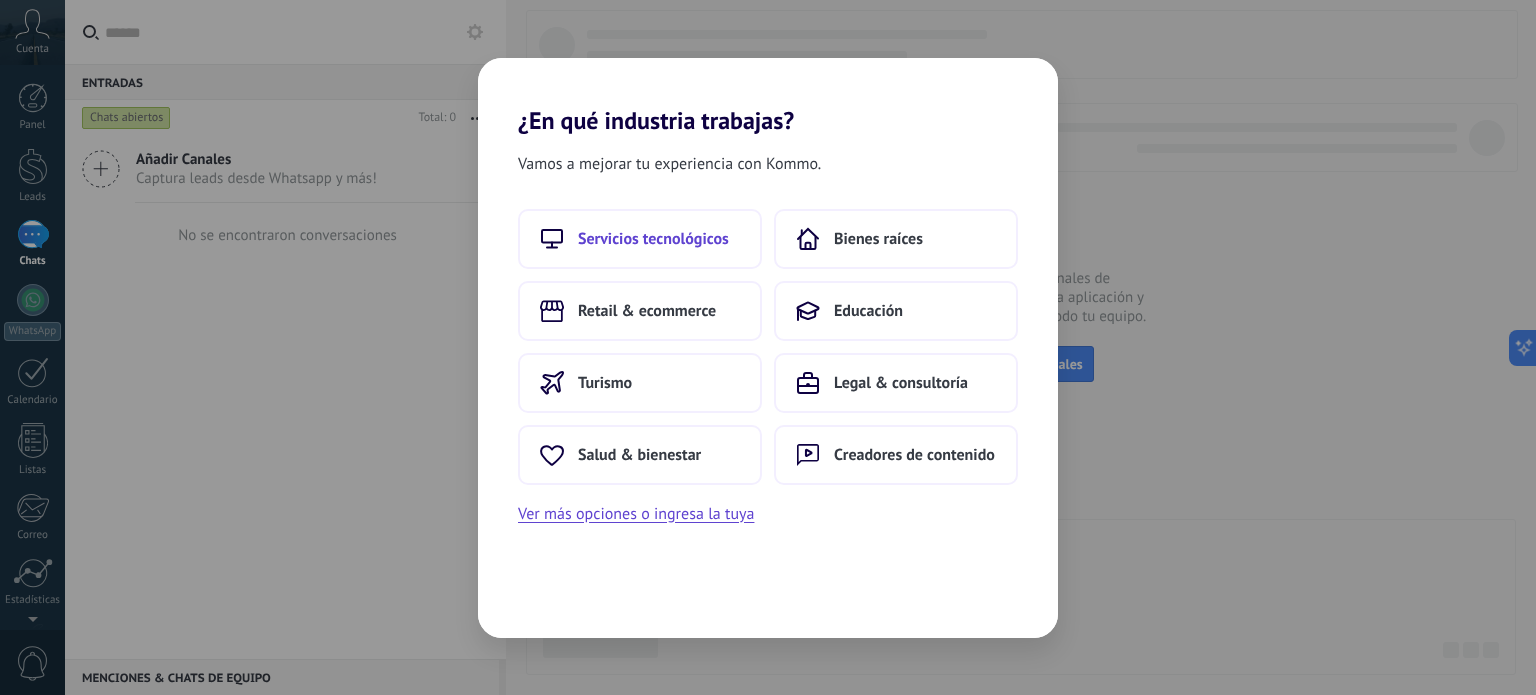 click on "Servicios tecnológicos" at bounding box center [653, 239] 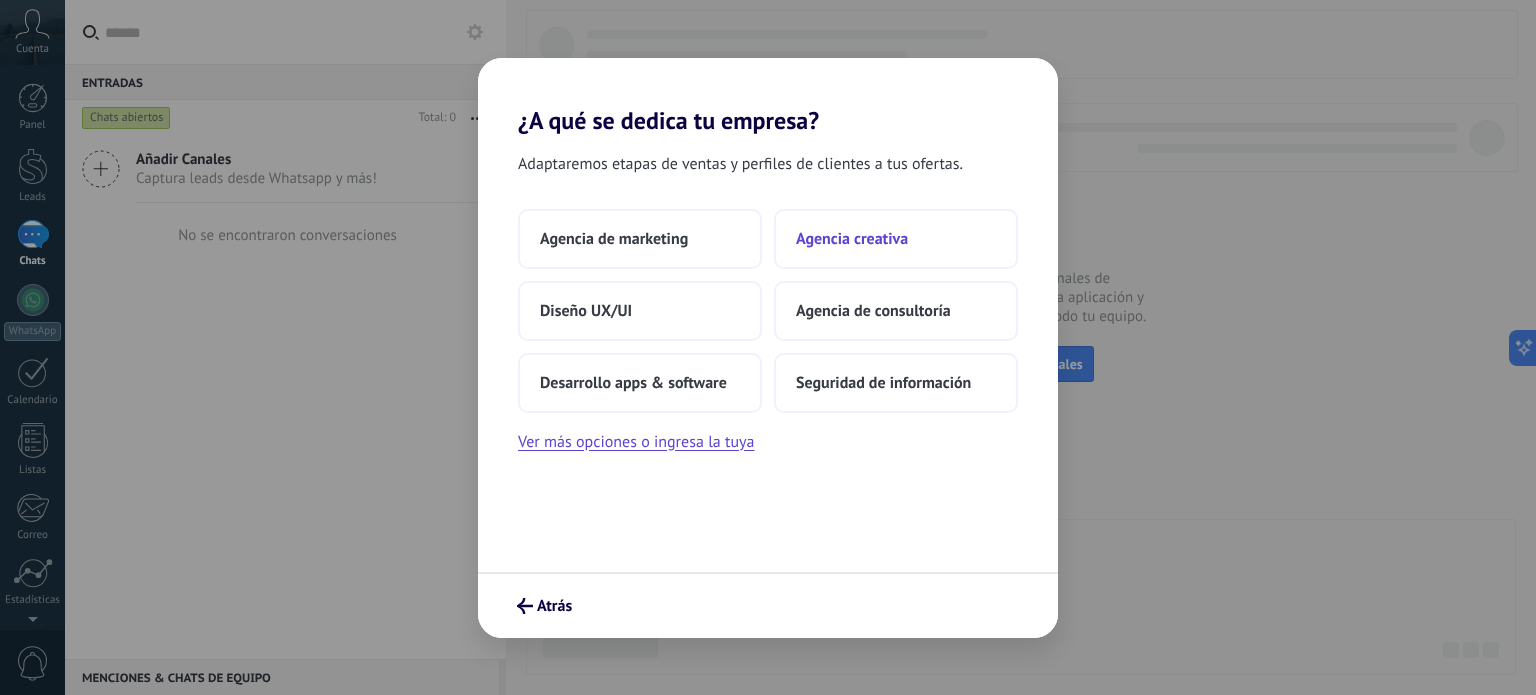 click on "Agencia creativa" at bounding box center (896, 239) 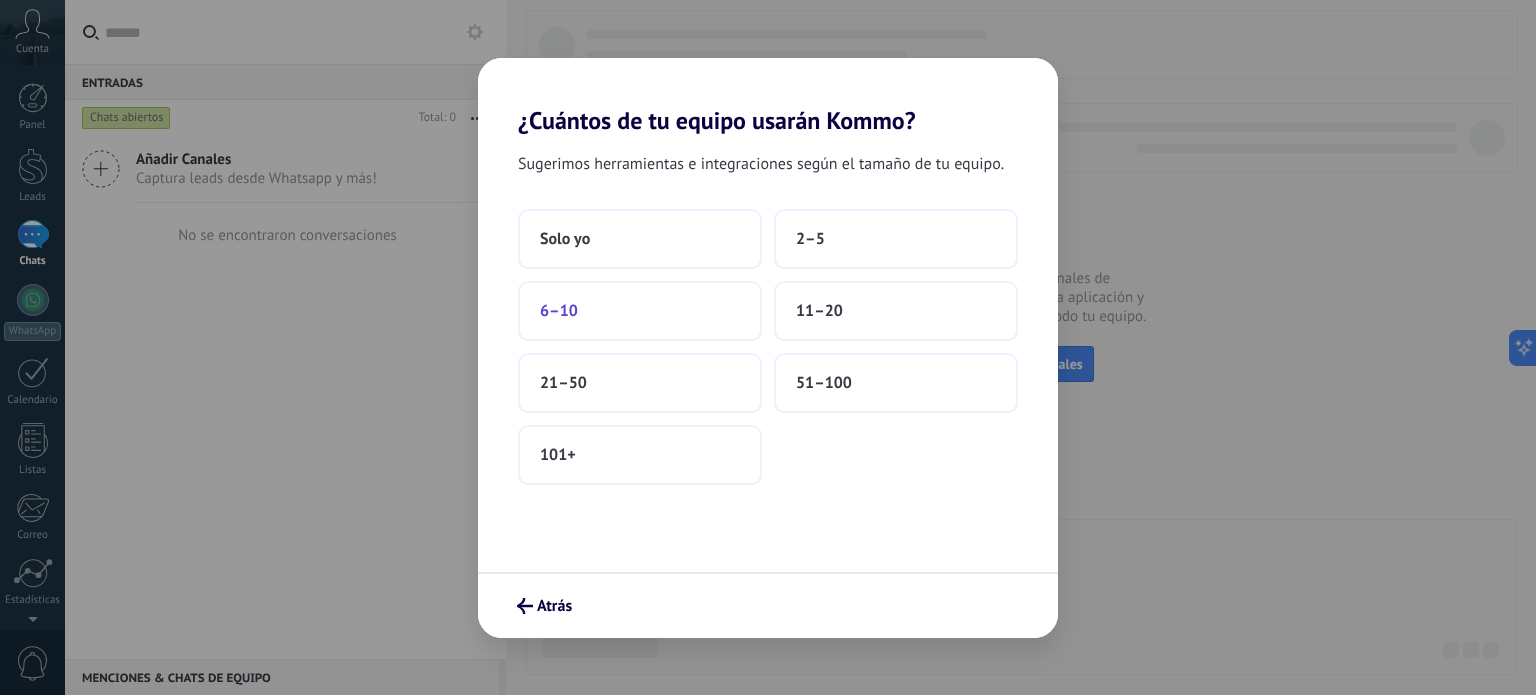 click on "6–10" at bounding box center (640, 311) 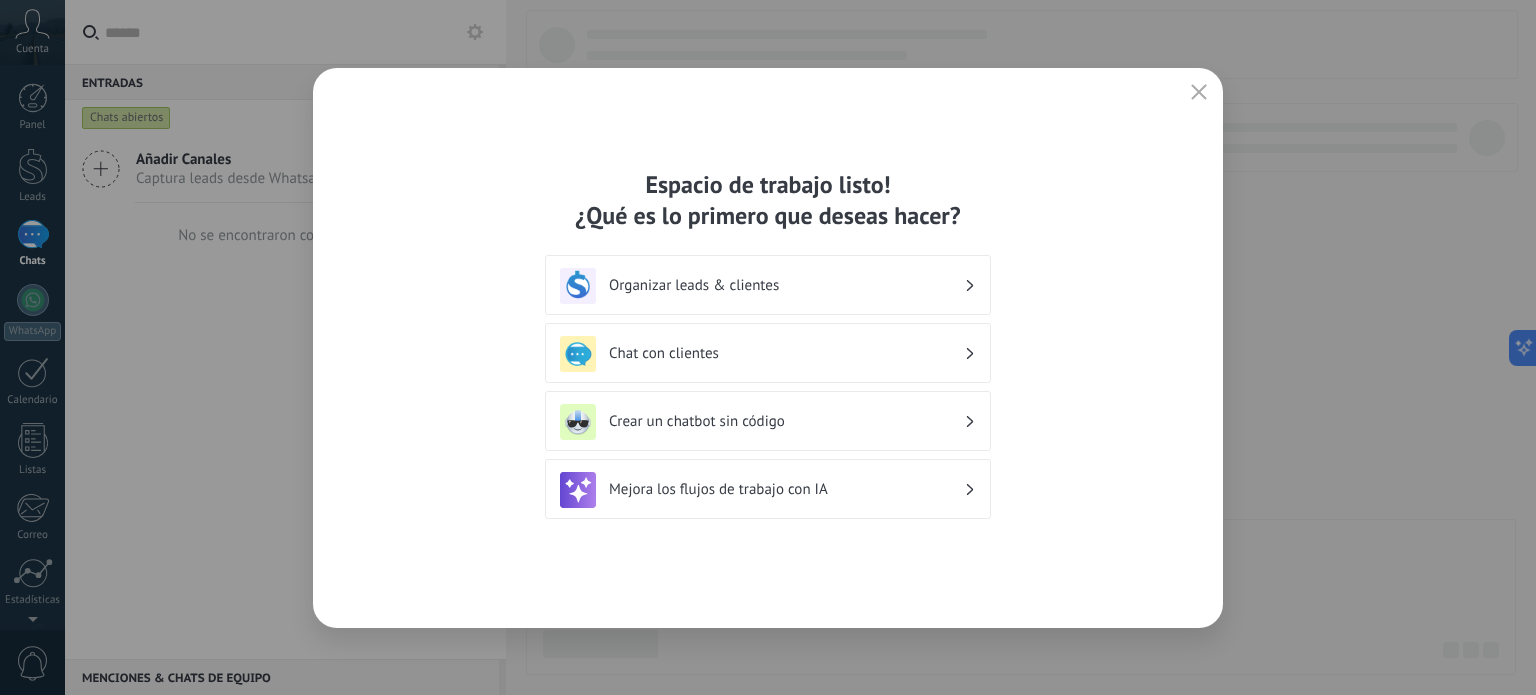 click on "Mejora los flujos de trabajo con IA" at bounding box center [768, 490] 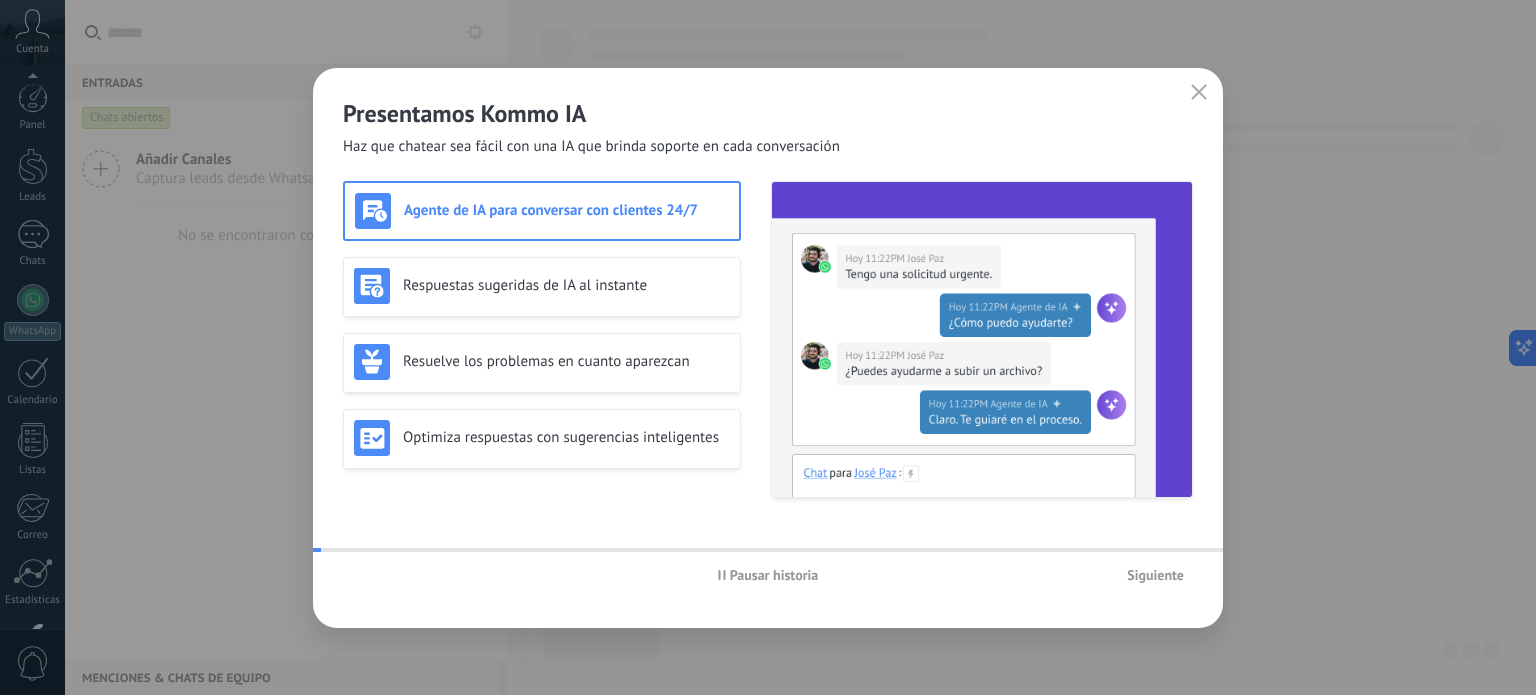 scroll, scrollTop: 137, scrollLeft: 0, axis: vertical 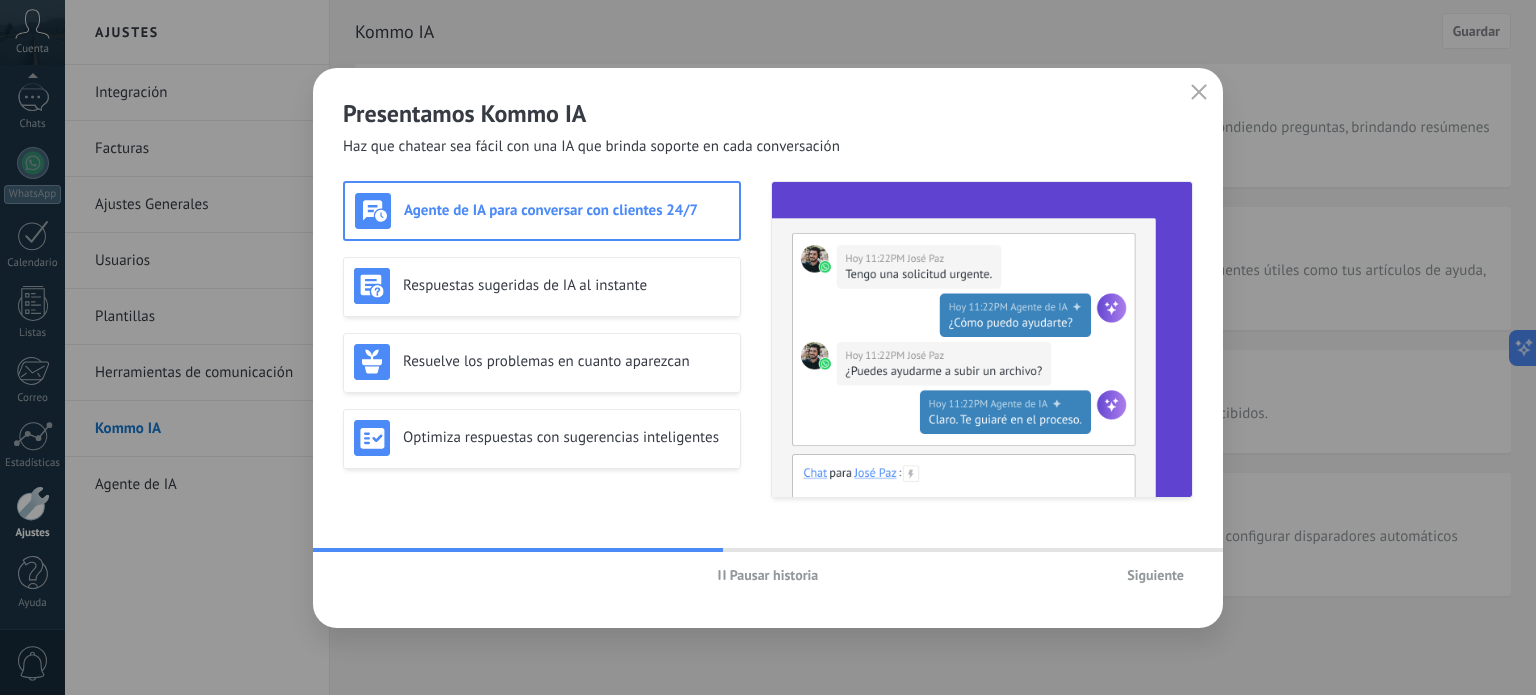 click on "Siguiente" at bounding box center (1155, 575) 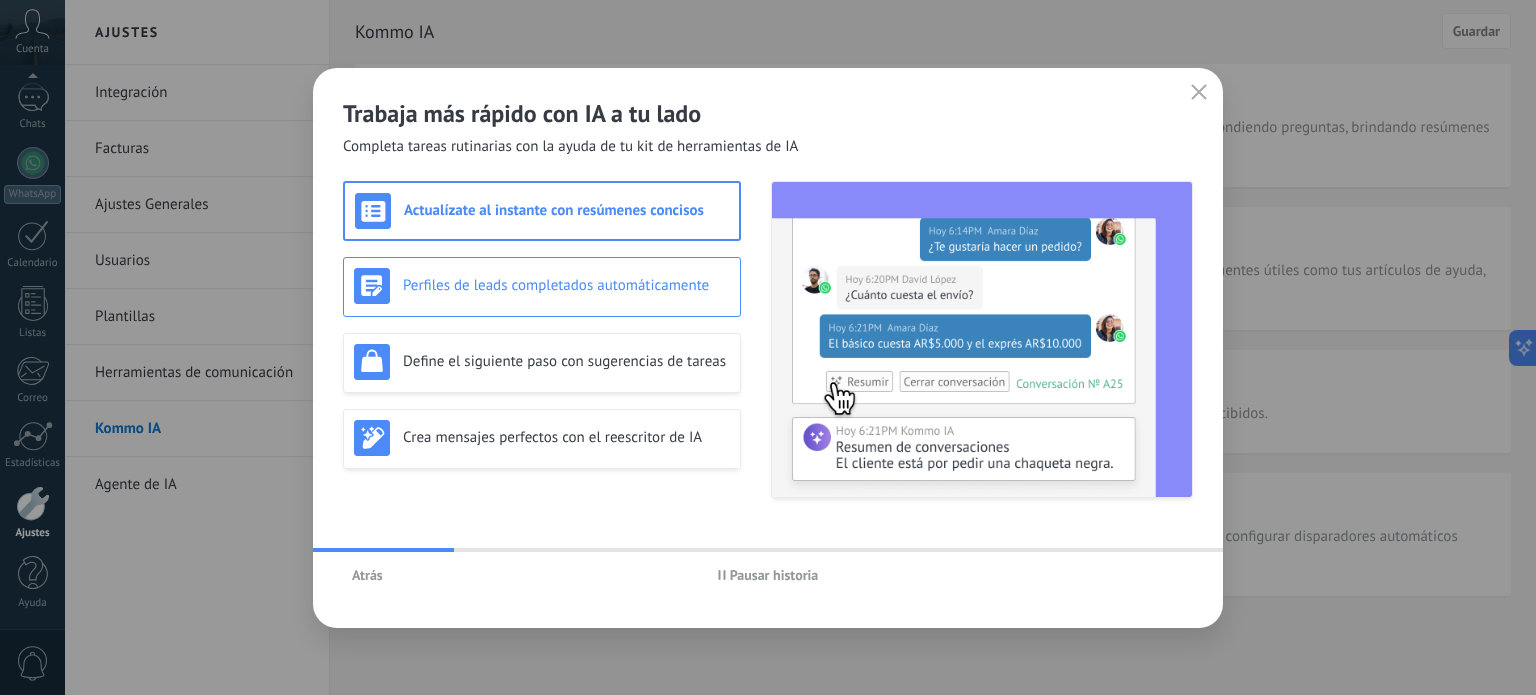click on "Perfiles de leads completados automáticamente" at bounding box center (566, 285) 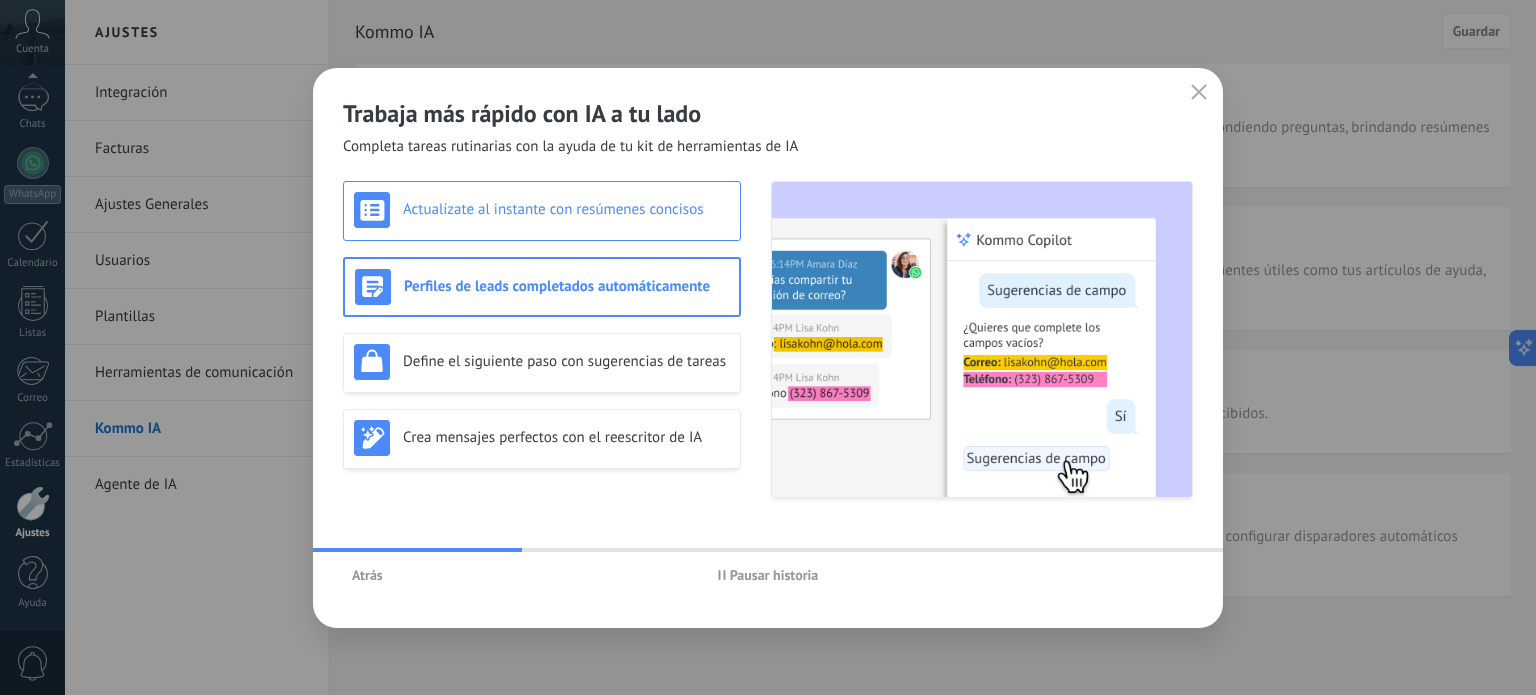 click on "Actualízate al instante con resúmenes concisos" at bounding box center (566, 209) 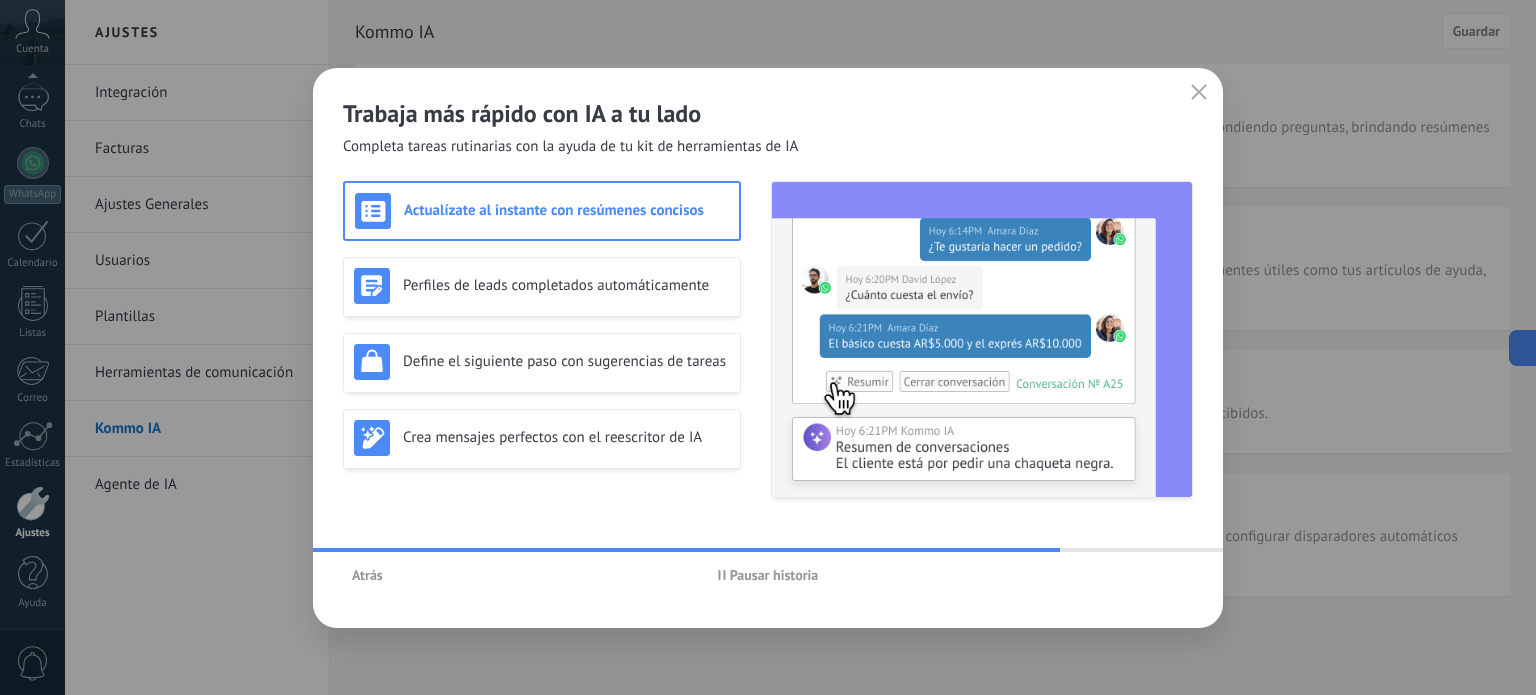 click on "Actualízate al instante con resúmenes concisos" at bounding box center (542, 211) 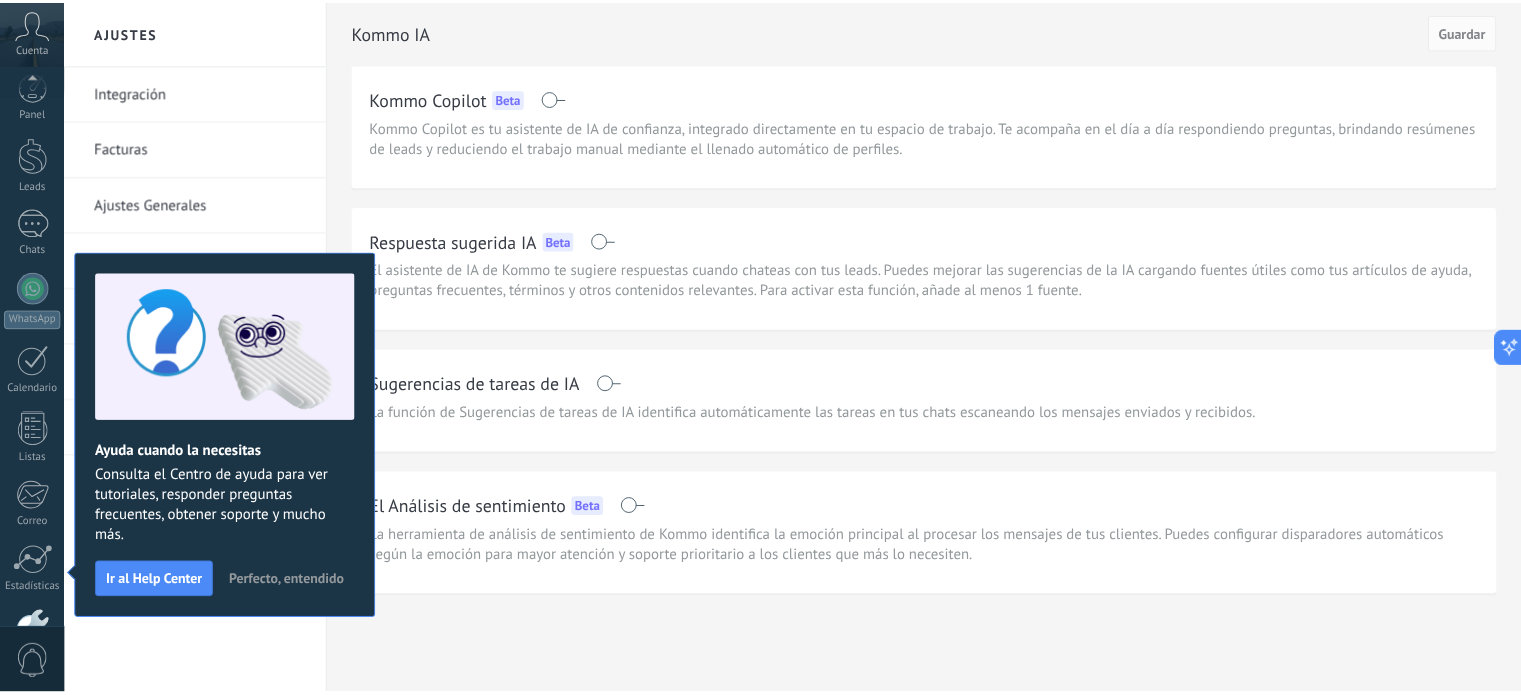 scroll, scrollTop: 137, scrollLeft: 0, axis: vertical 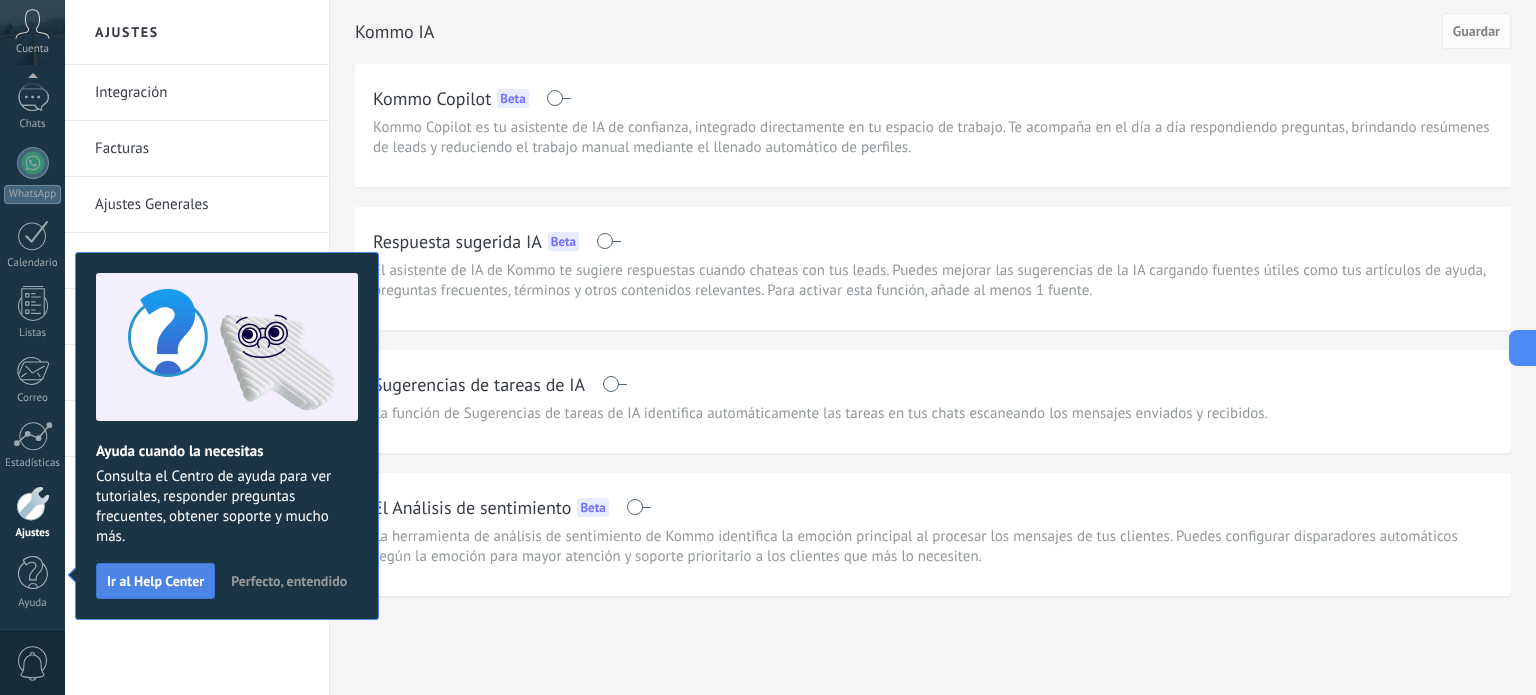click on "Ir al Help Center" at bounding box center [155, 581] 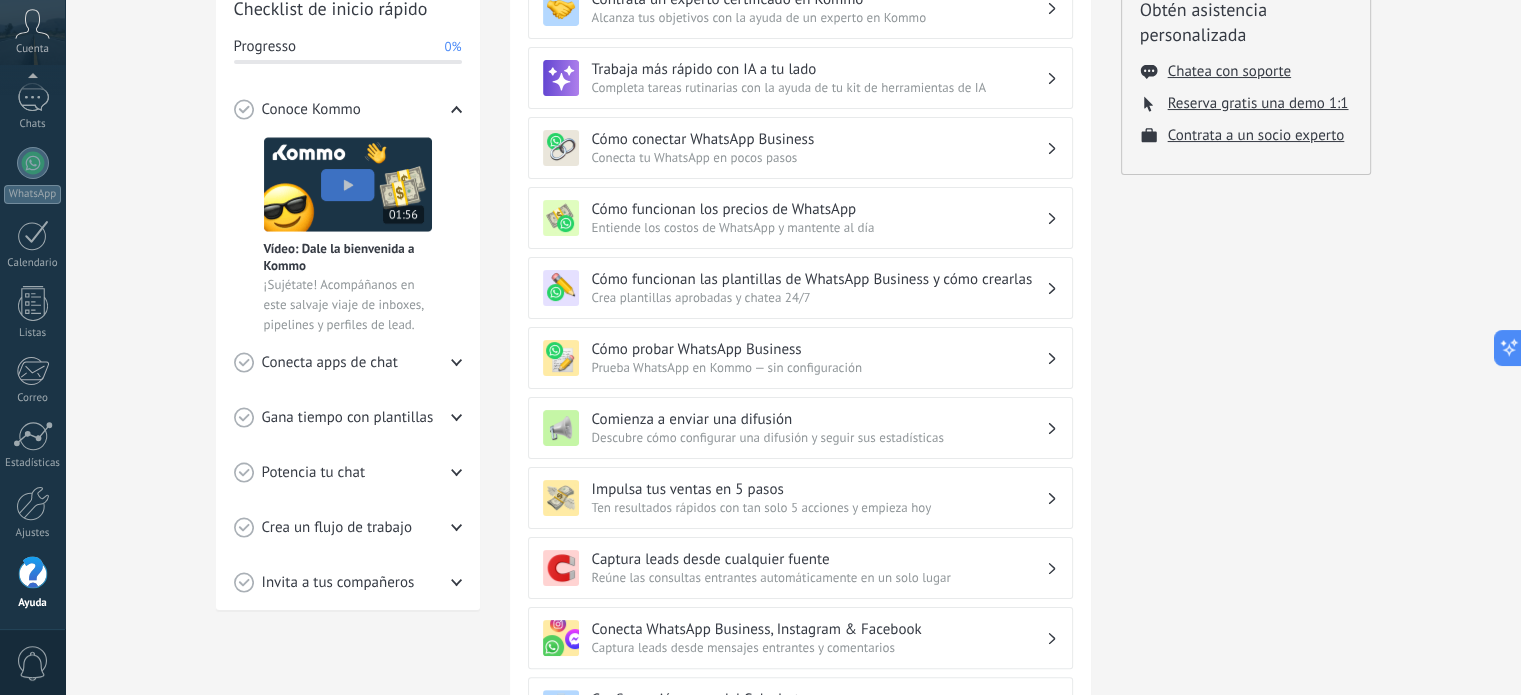 scroll, scrollTop: 0, scrollLeft: 0, axis: both 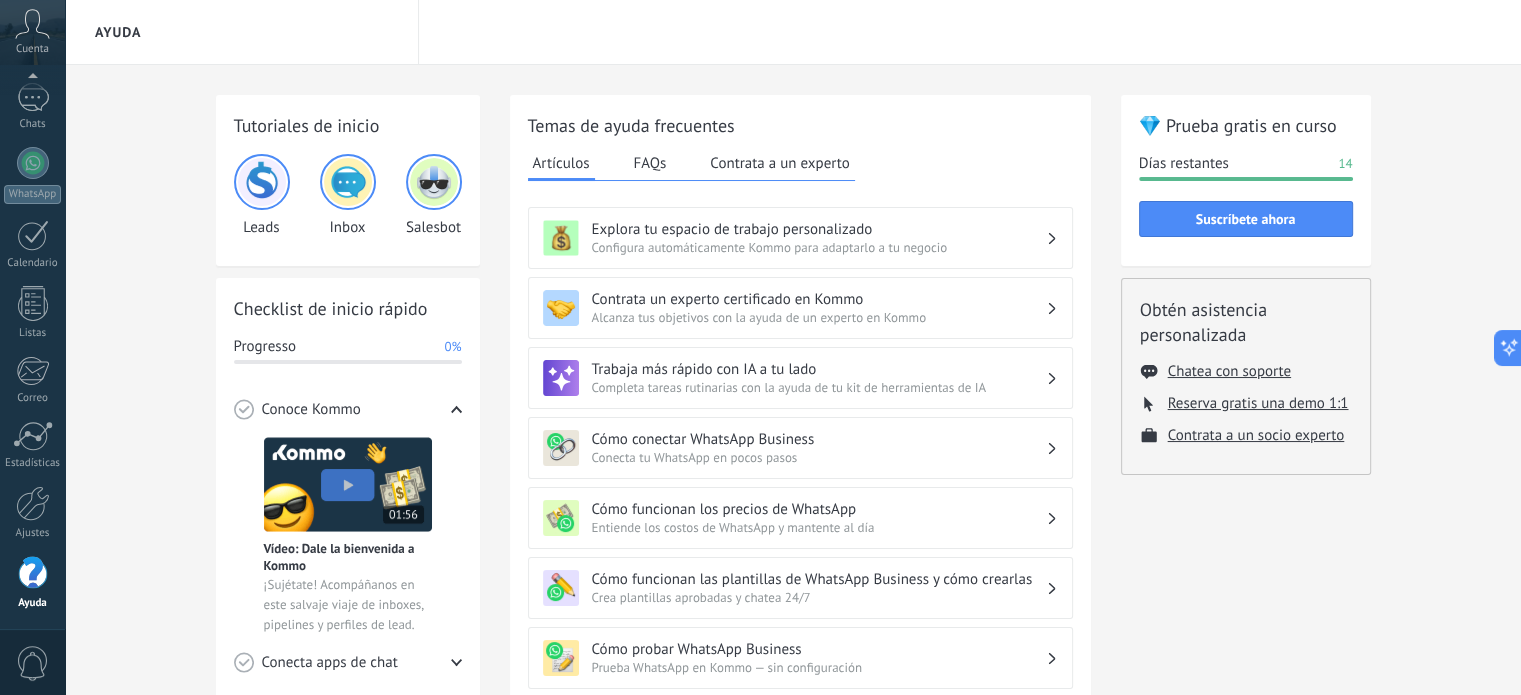 click on "FAQs" at bounding box center [650, 163] 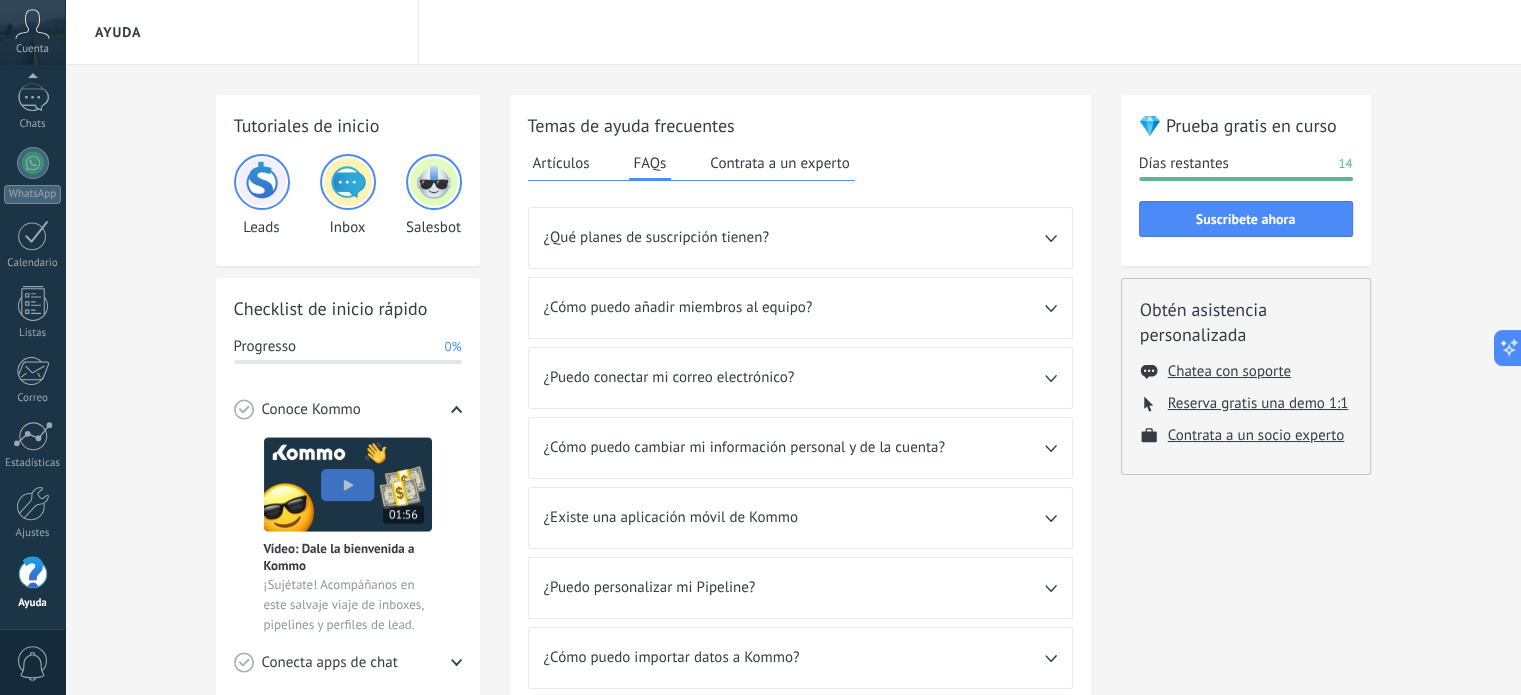 click on "Contrata a un experto" at bounding box center [779, 163] 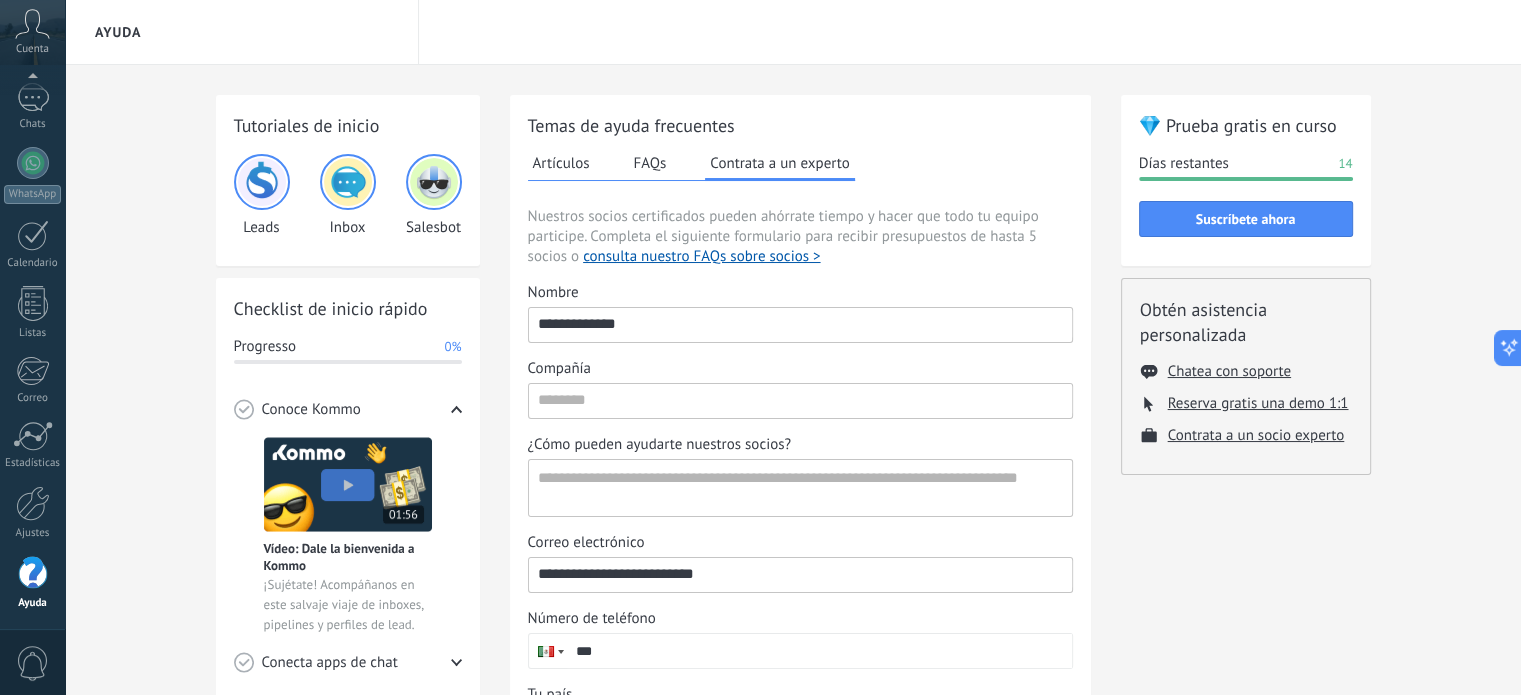click on "Artículos" at bounding box center (561, 163) 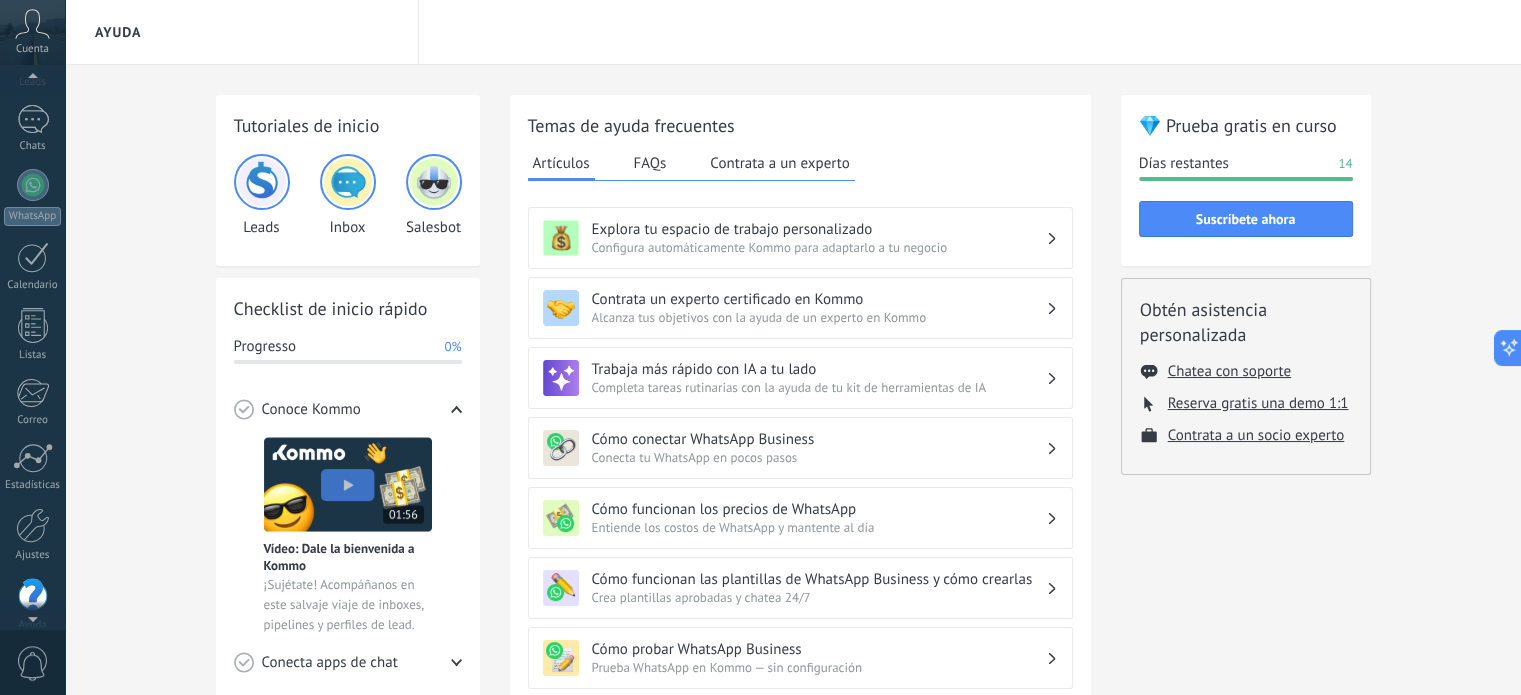 scroll, scrollTop: 137, scrollLeft: 0, axis: vertical 